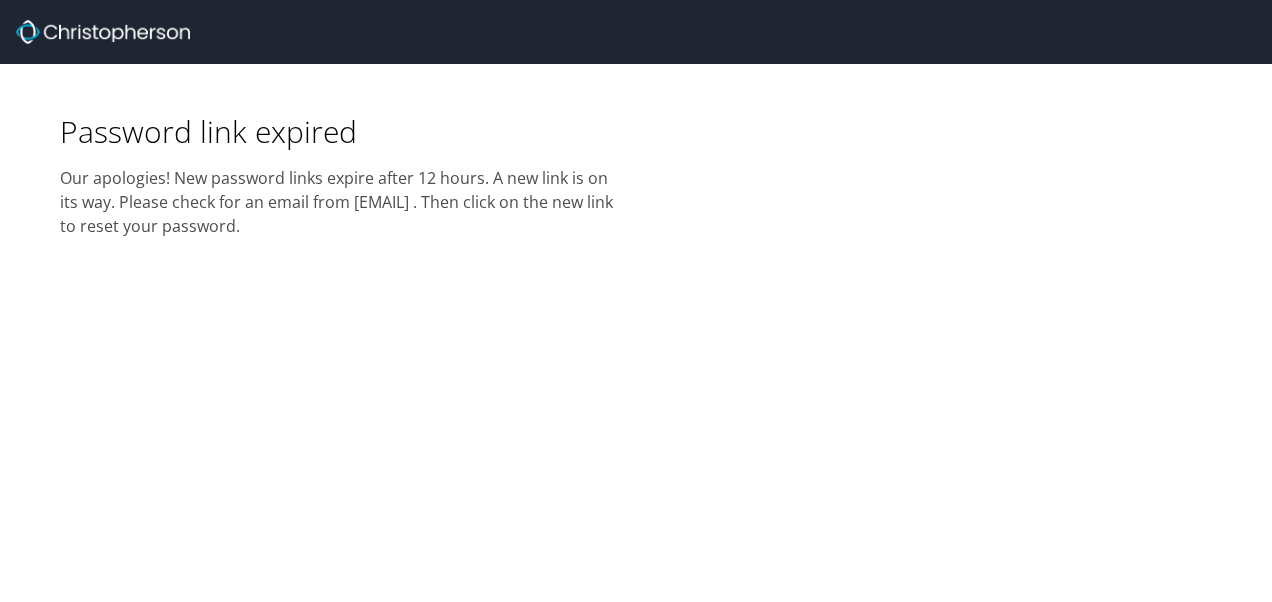 scroll, scrollTop: 0, scrollLeft: 0, axis: both 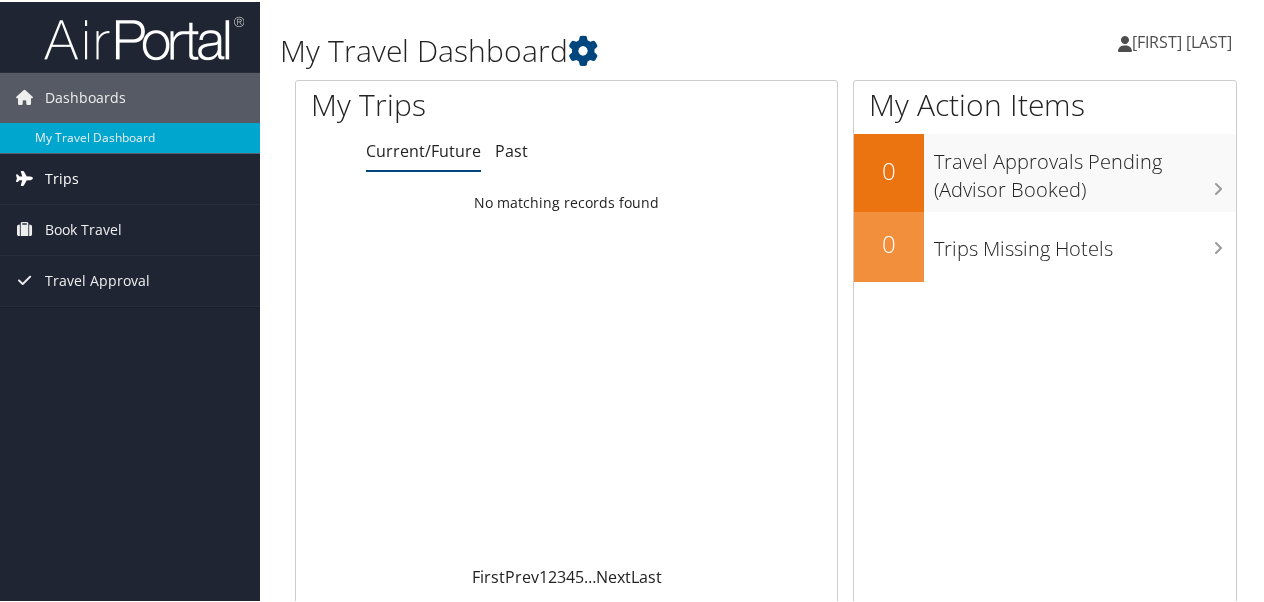 click on "Trips" at bounding box center (62, 177) 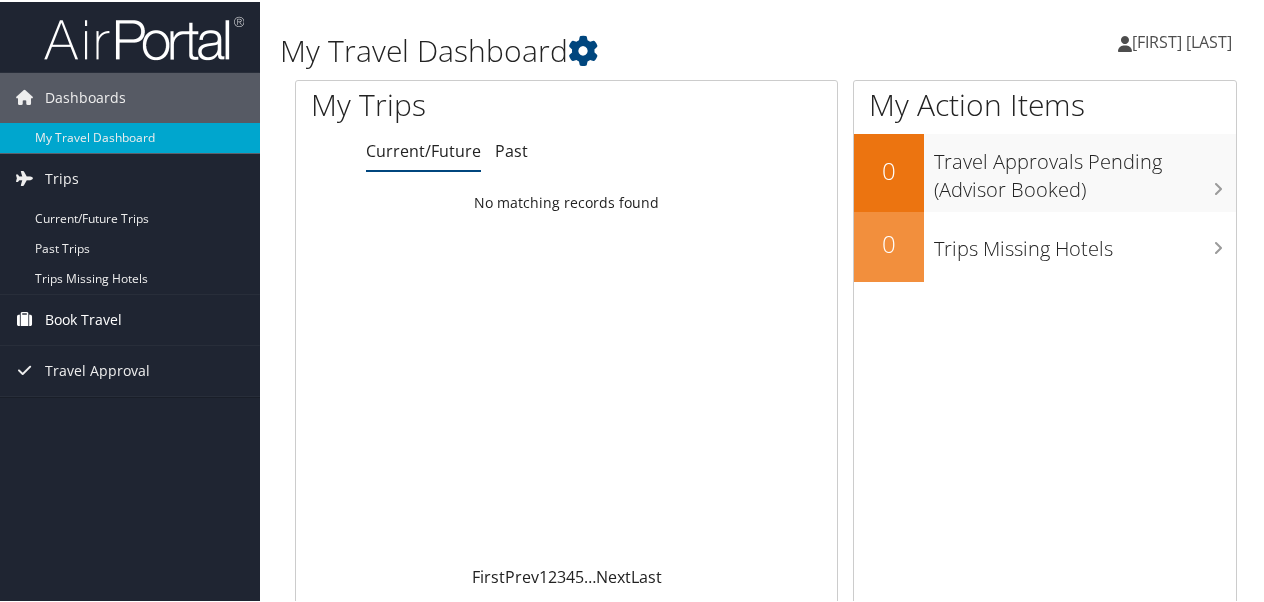 click on "Book Travel" at bounding box center [83, 318] 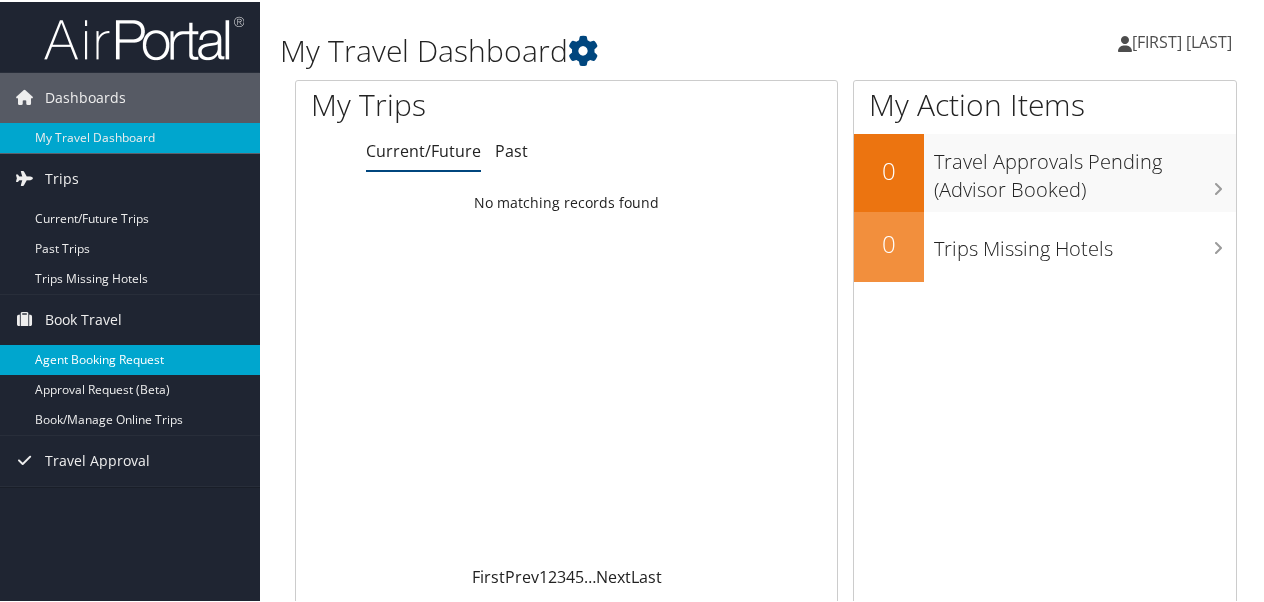 click on "Agent Booking Request" at bounding box center [130, 358] 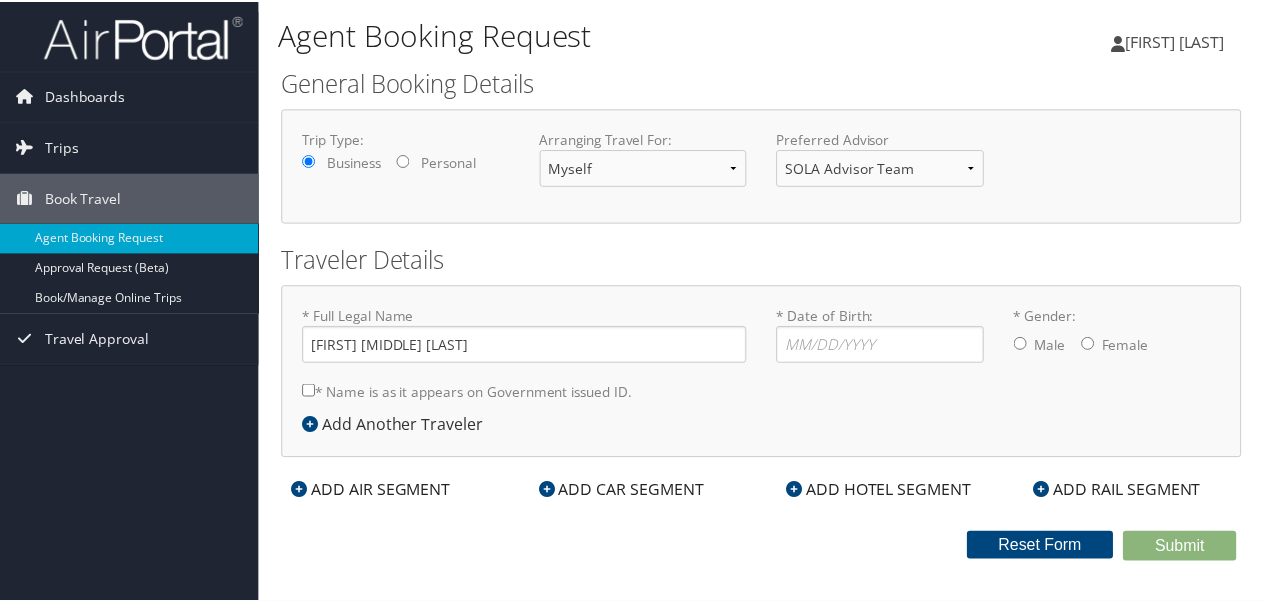 scroll, scrollTop: 0, scrollLeft: 0, axis: both 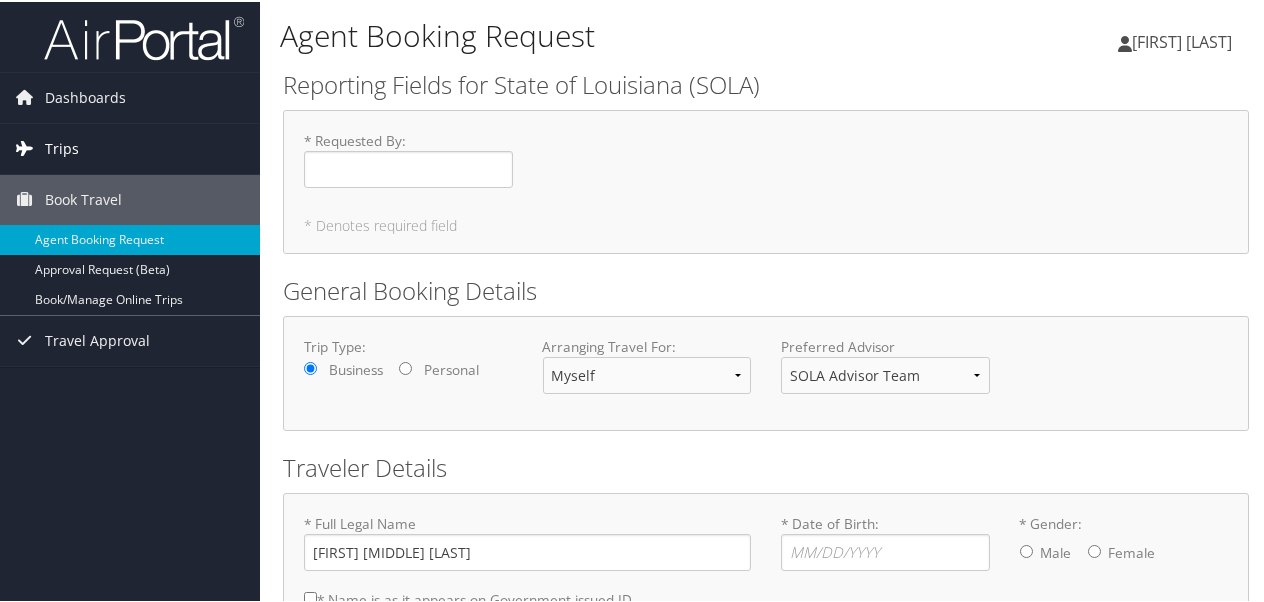 click on "Trips" at bounding box center [62, 147] 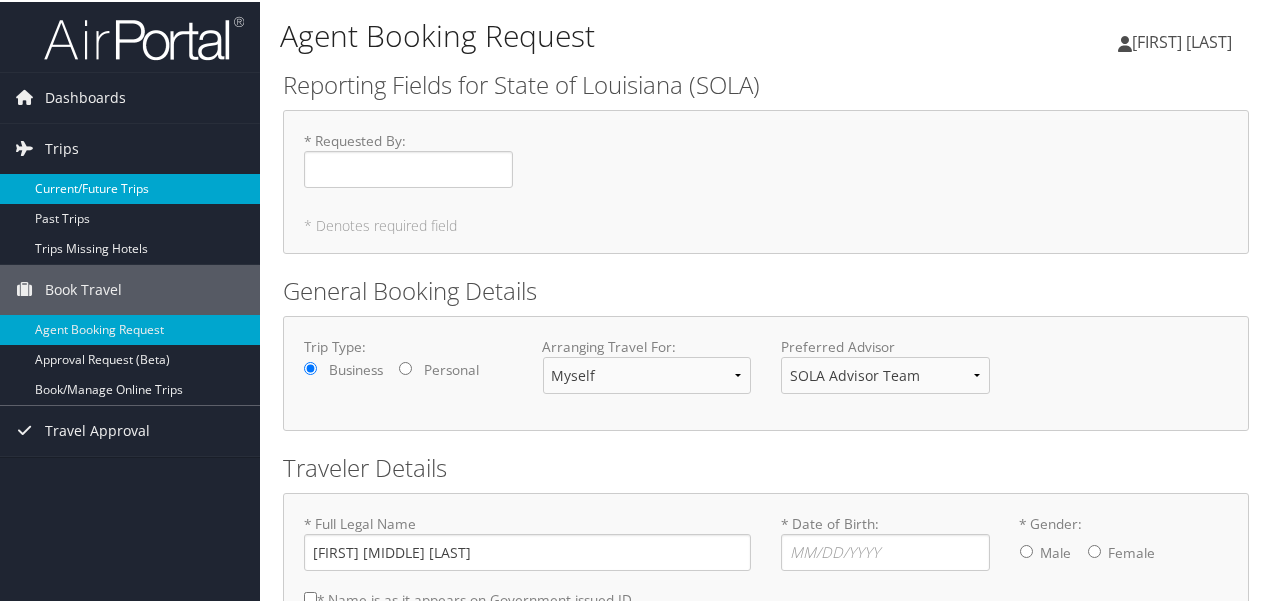click on "Current/Future Trips" at bounding box center [130, 187] 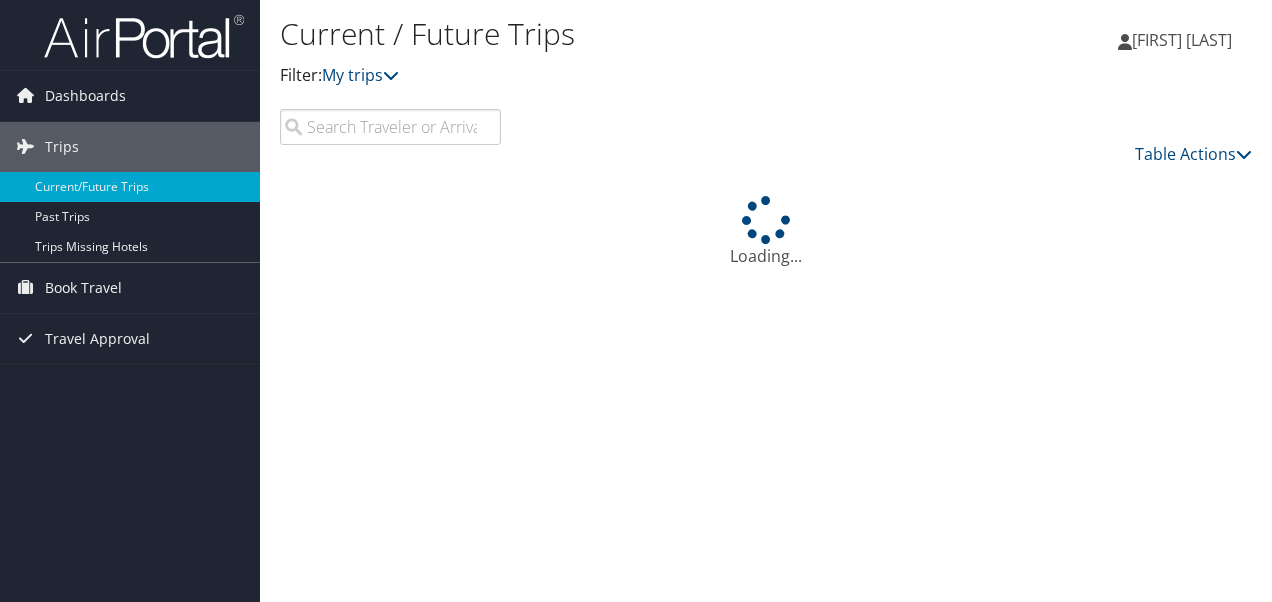 scroll, scrollTop: 0, scrollLeft: 0, axis: both 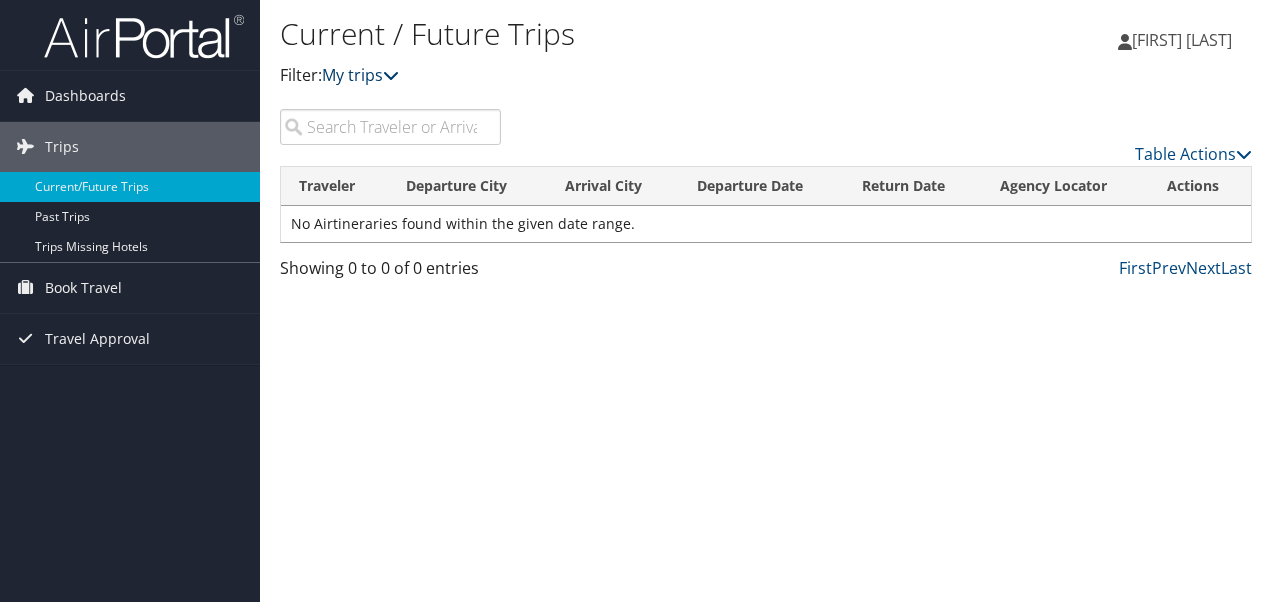 click at bounding box center [391, 75] 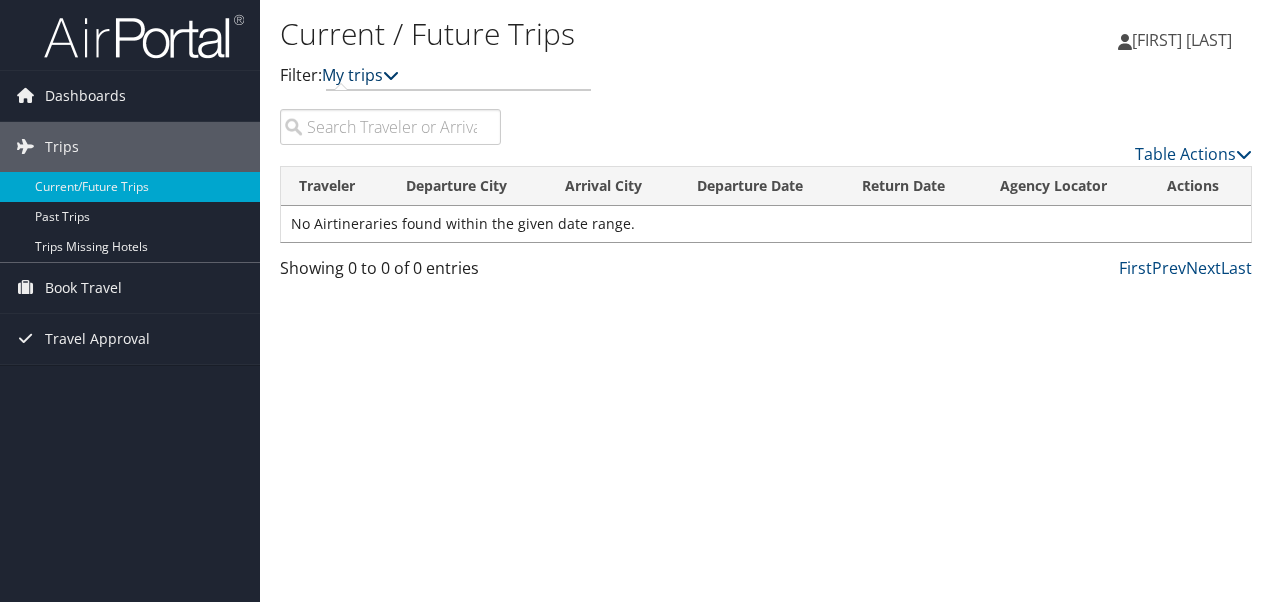 click on "My trips" at bounding box center (360, 75) 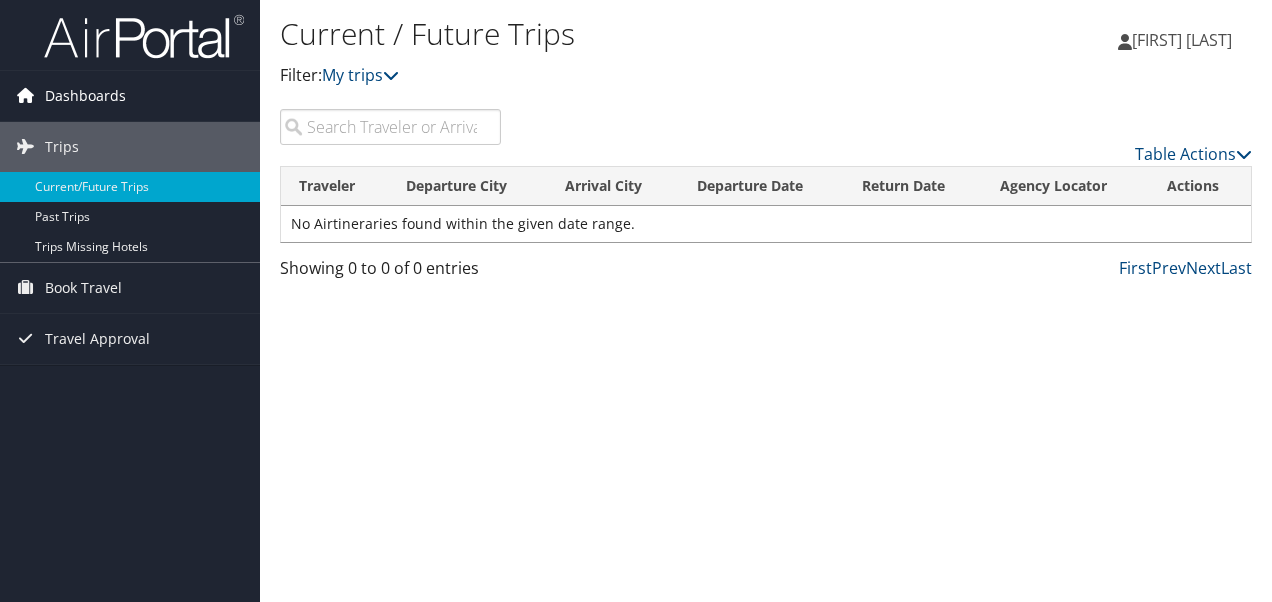 click on "Dashboards" at bounding box center (85, 96) 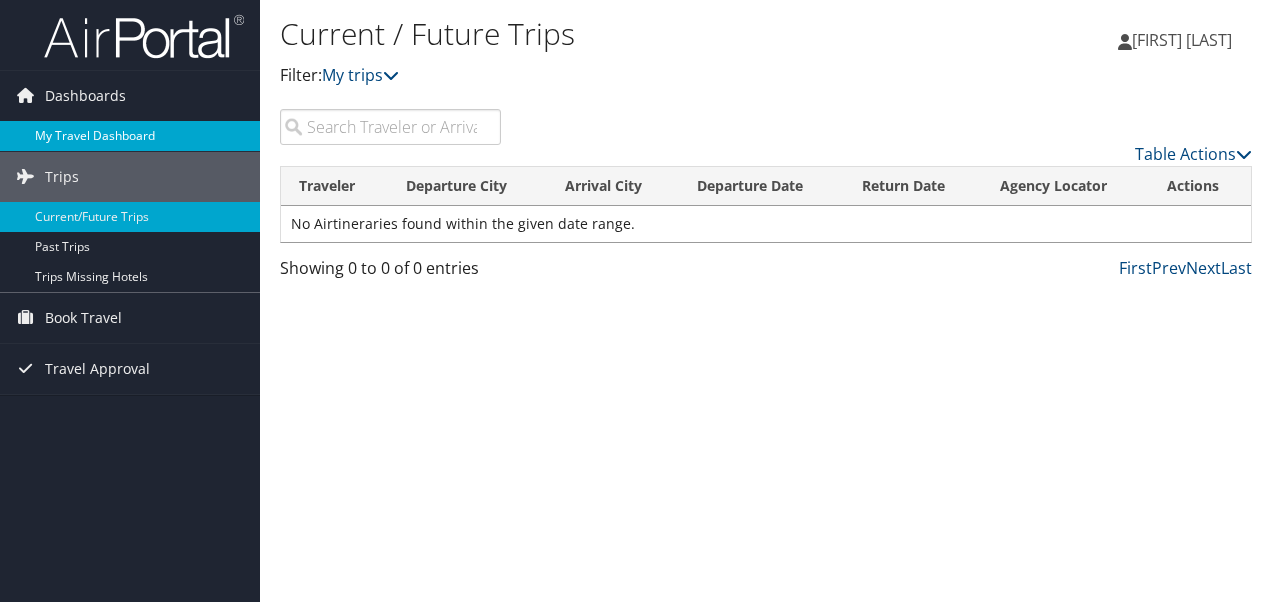 click on "My Travel Dashboard" at bounding box center [130, 136] 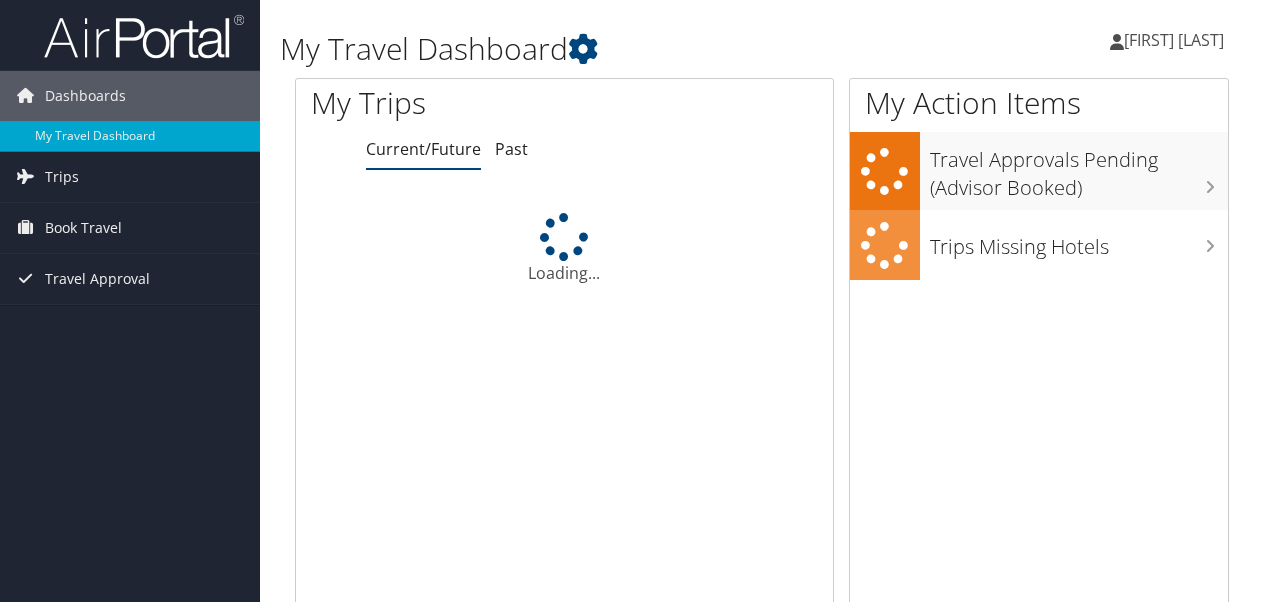 scroll, scrollTop: 0, scrollLeft: 0, axis: both 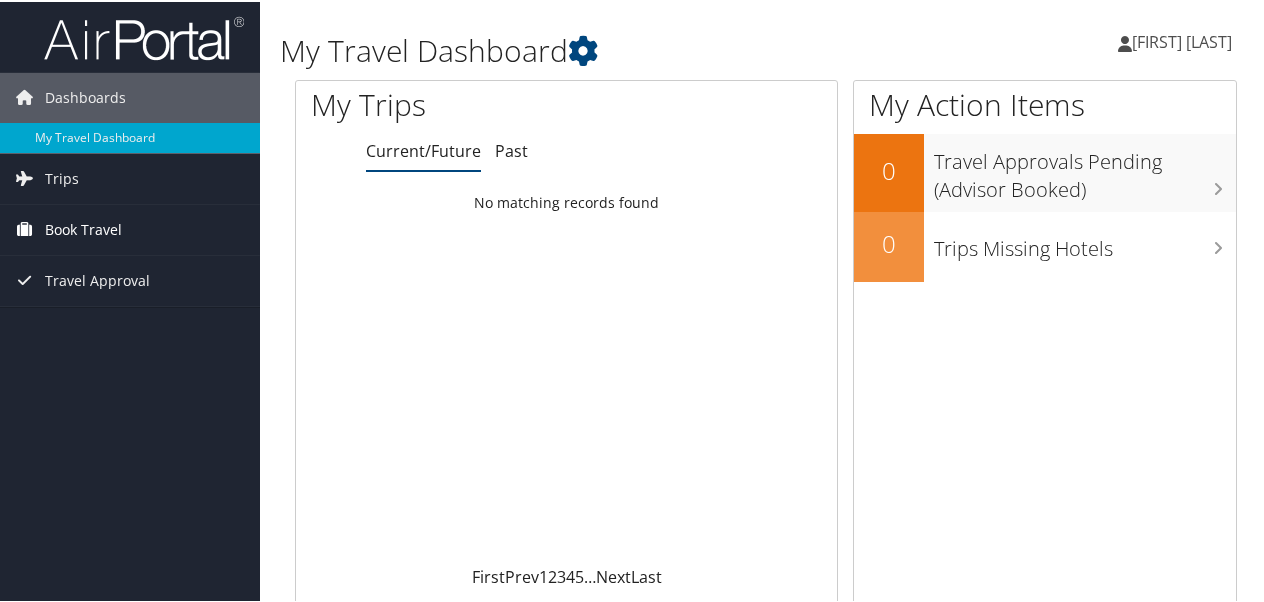 click on "Book Travel" at bounding box center [83, 228] 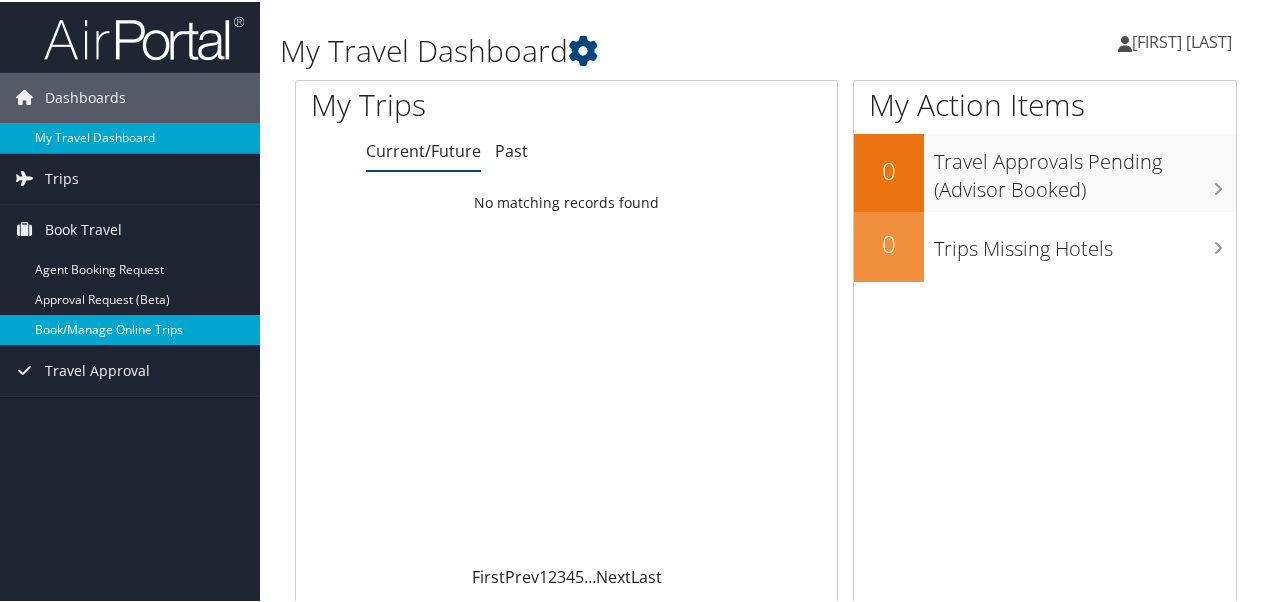 click on "Book/Manage Online Trips" at bounding box center (130, 328) 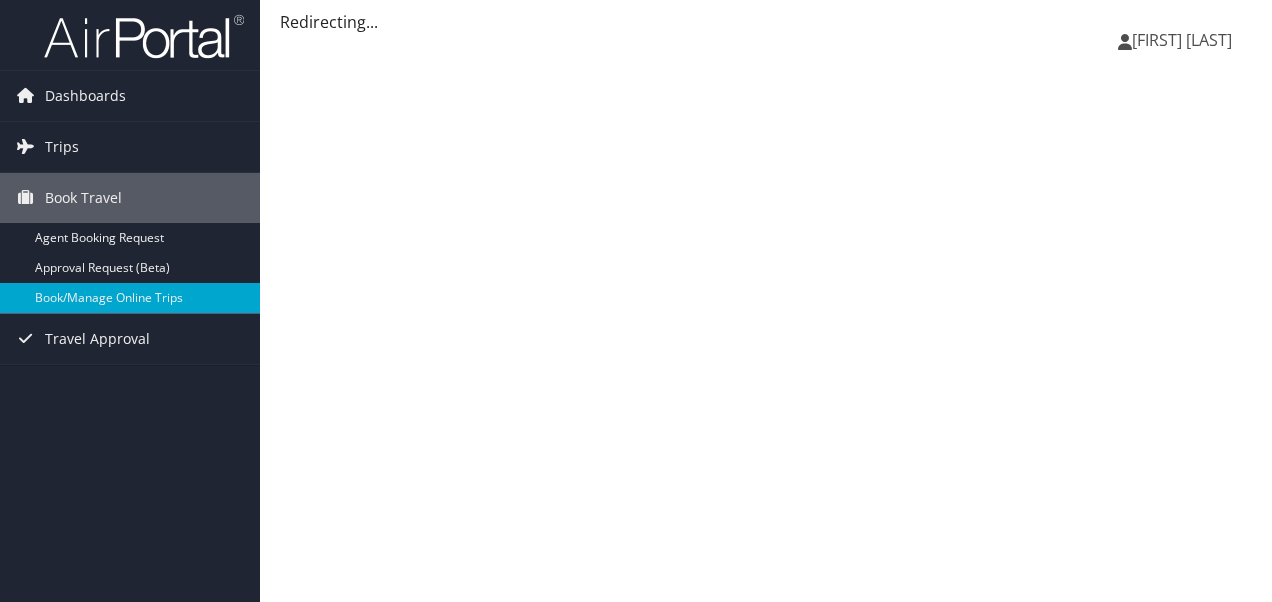 scroll, scrollTop: 0, scrollLeft: 0, axis: both 